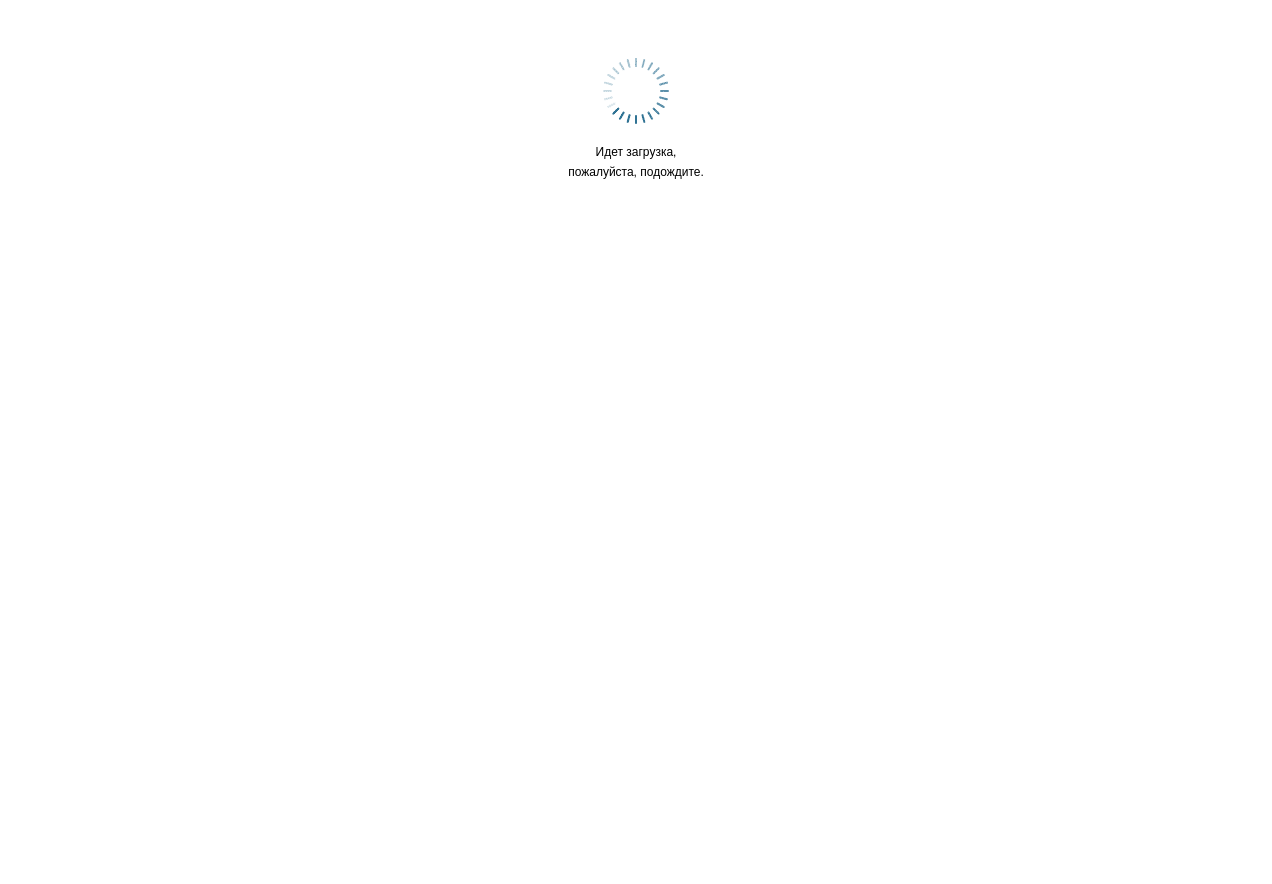 scroll, scrollTop: 0, scrollLeft: 0, axis: both 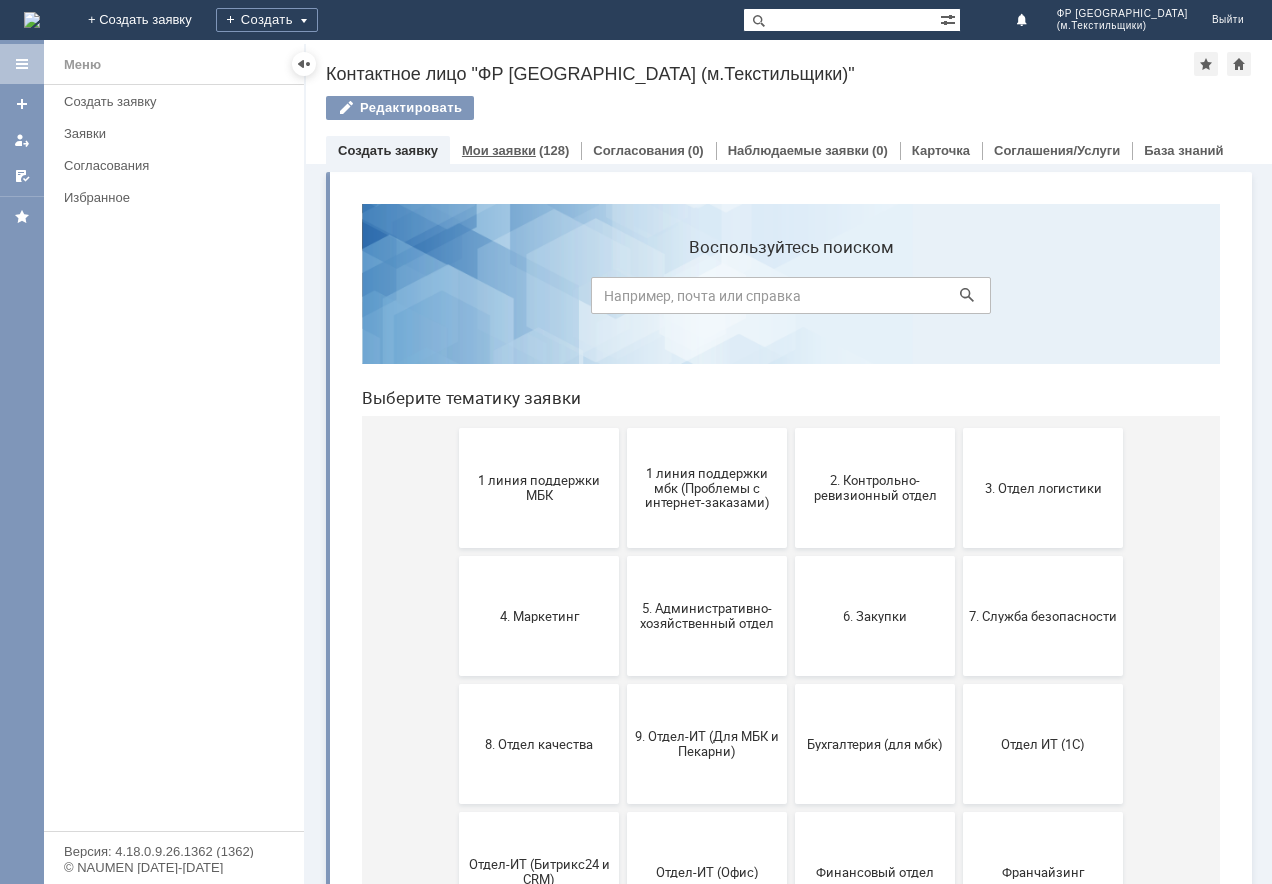 click on "Мои заявки (128)" at bounding box center (515, 150) 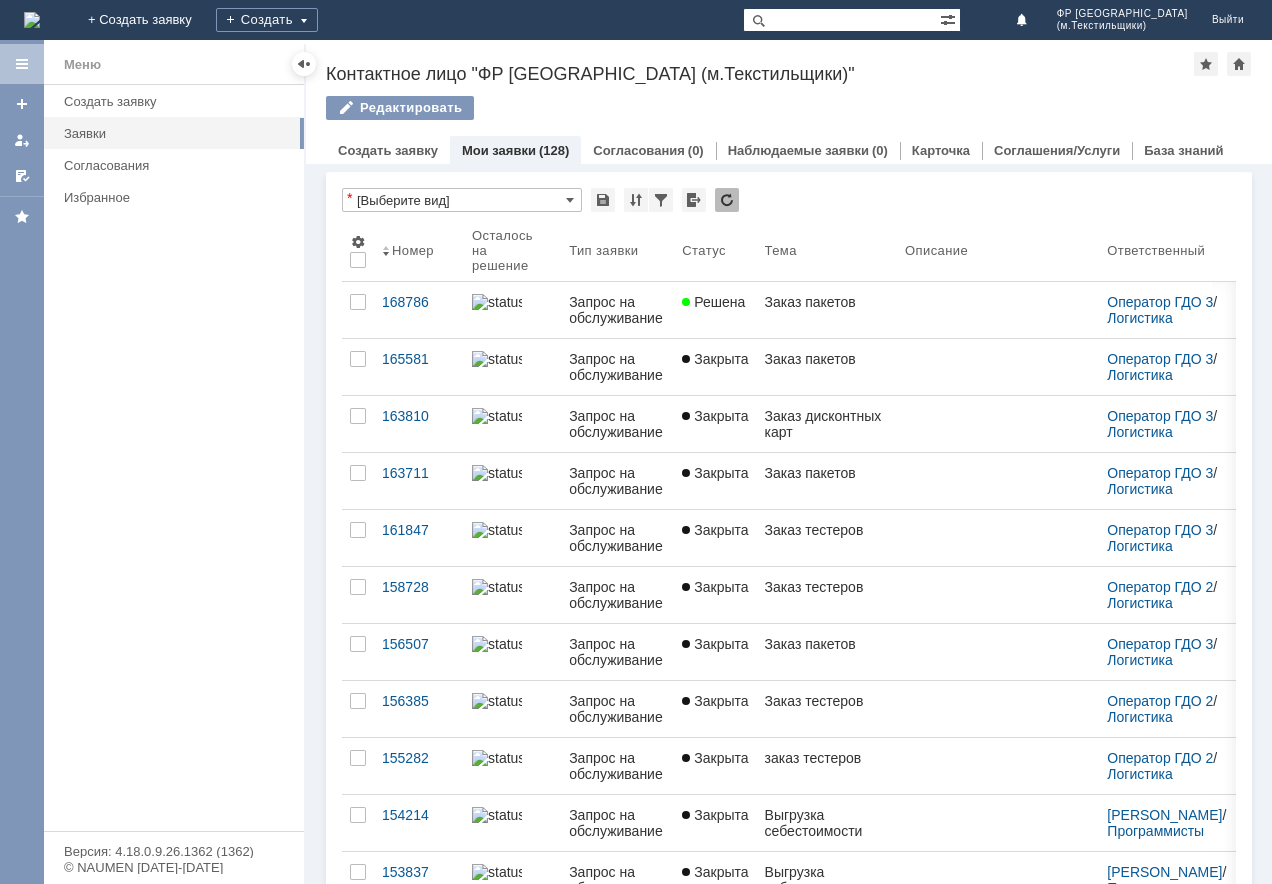 scroll, scrollTop: 0, scrollLeft: 0, axis: both 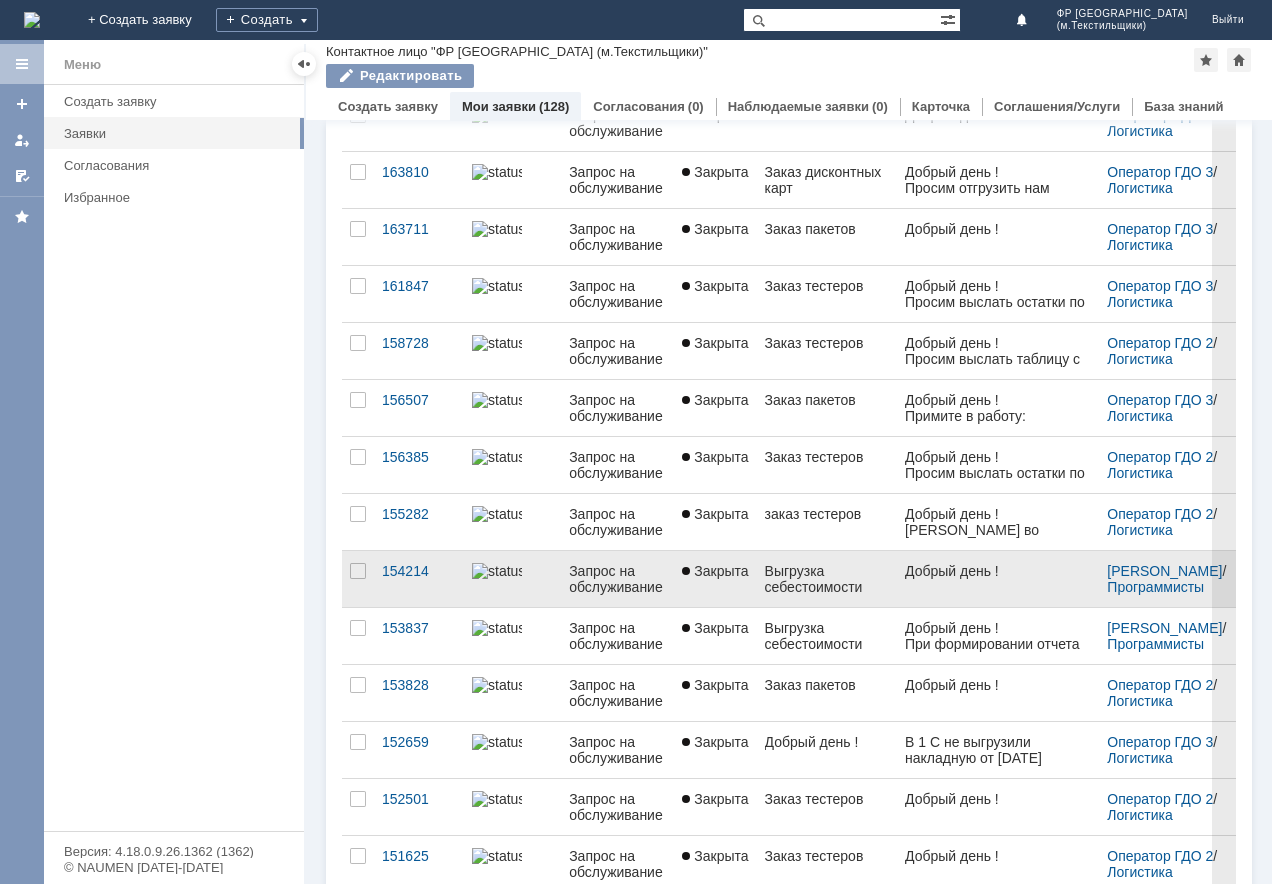 click on "Выгрузка себестоимости" at bounding box center [827, 579] 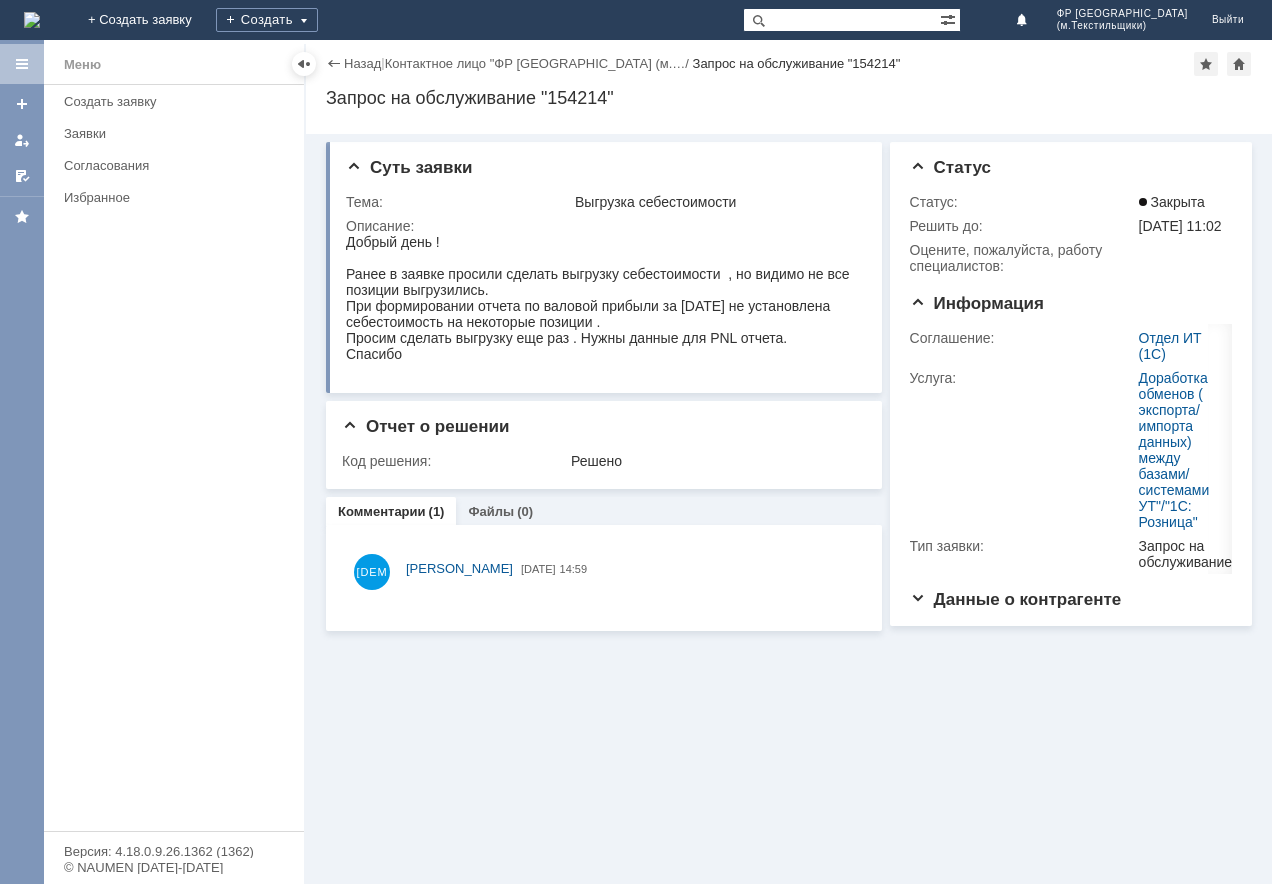 scroll, scrollTop: 0, scrollLeft: 0, axis: both 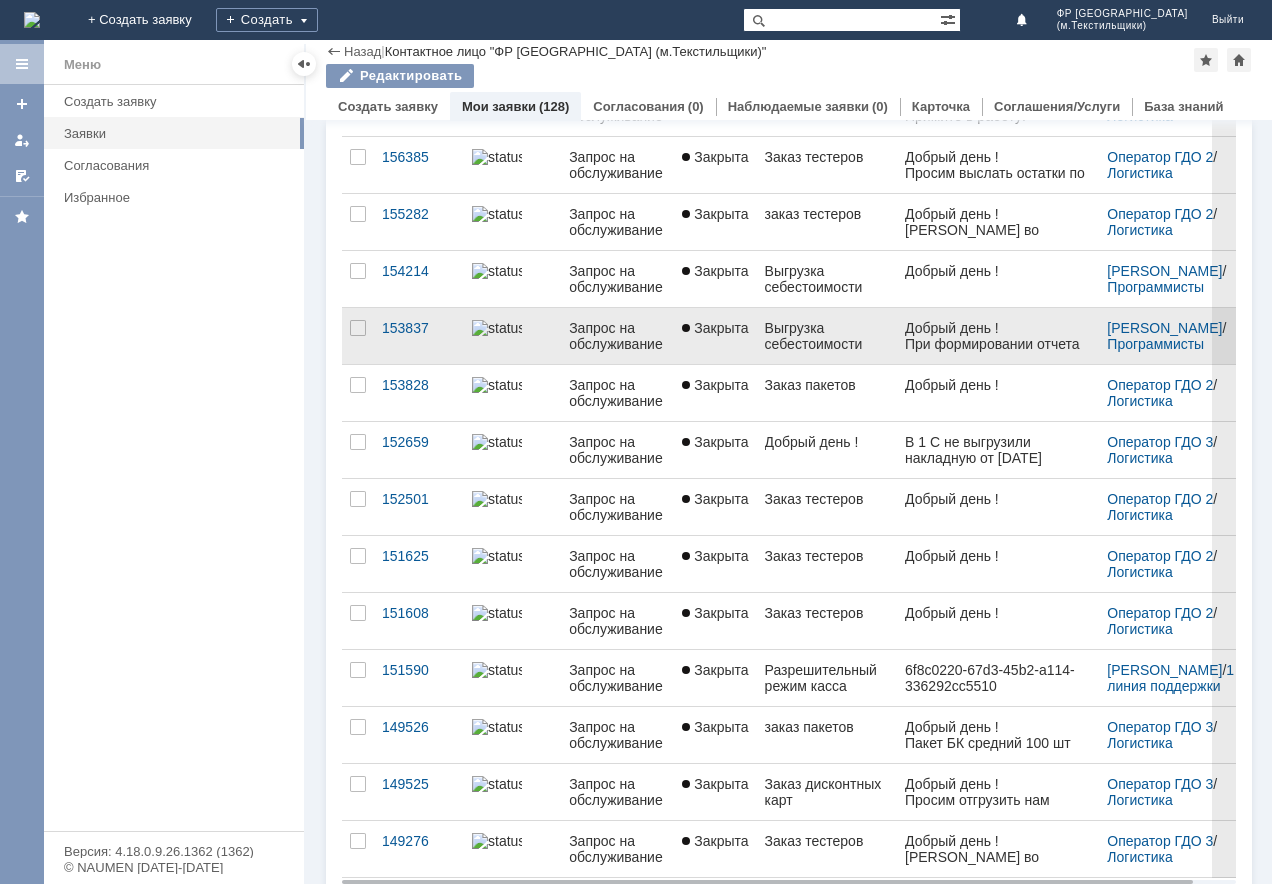 click on "Выгрузка себестоимости" at bounding box center [827, 336] 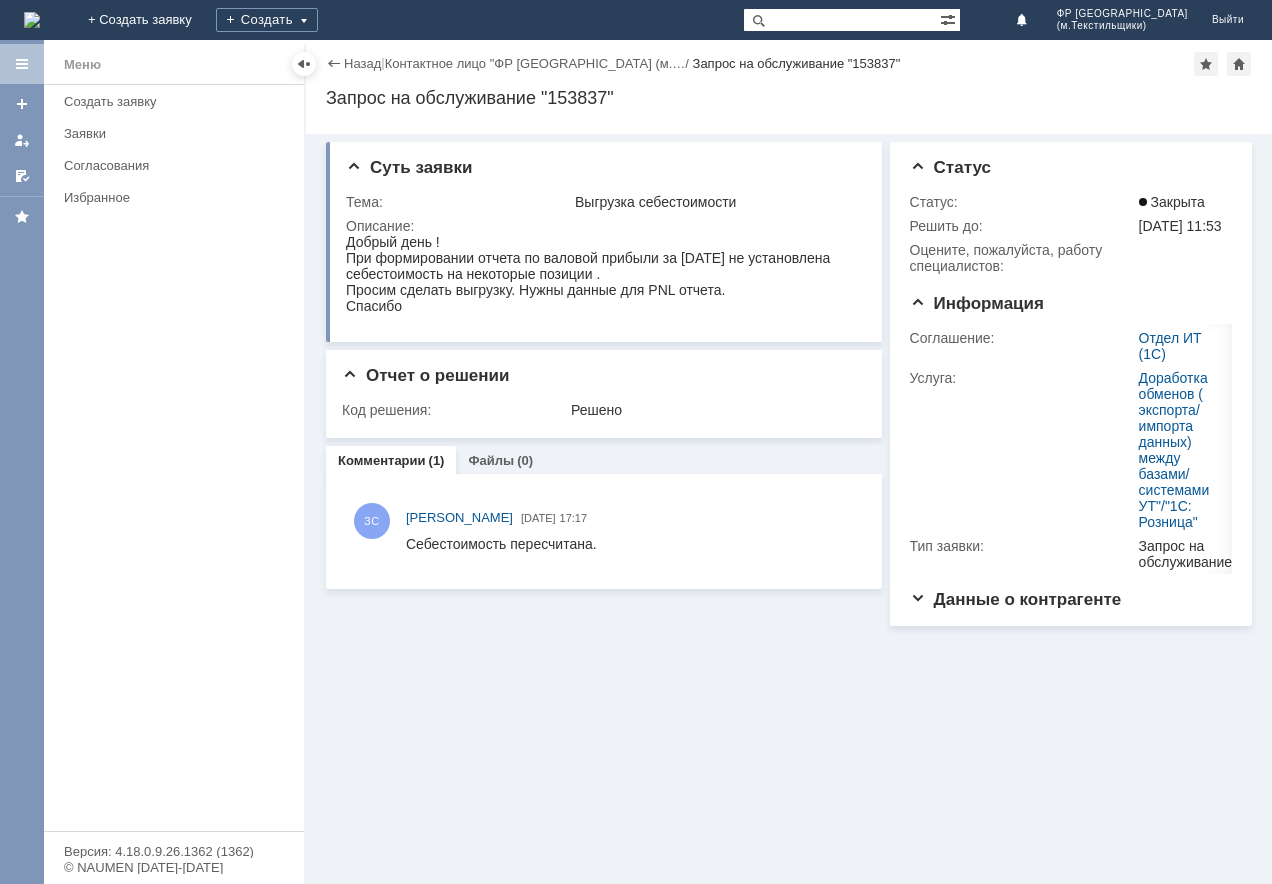 scroll, scrollTop: 0, scrollLeft: 0, axis: both 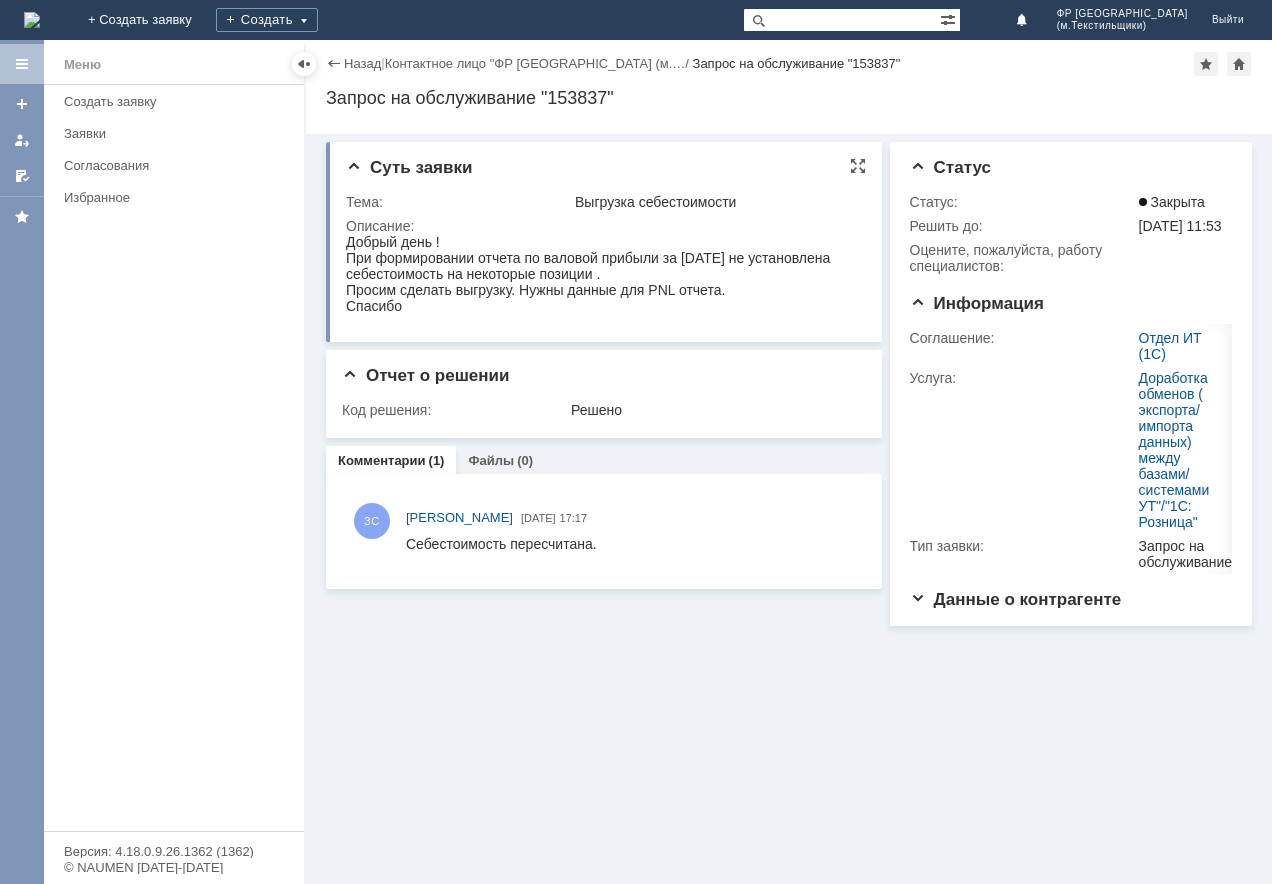 drag, startPoint x: 688, startPoint y: 473, endPoint x: 400, endPoint y: 304, distance: 333.92365 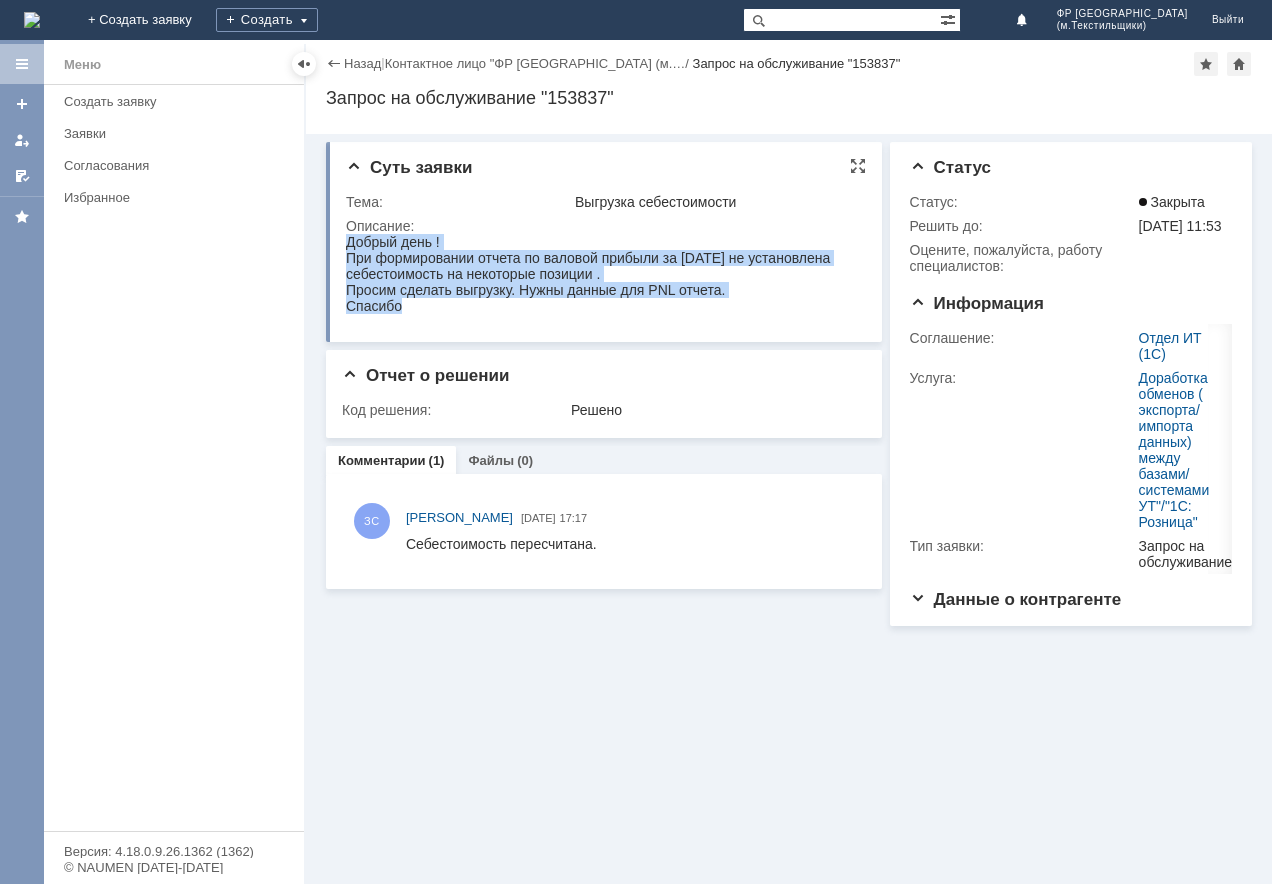 drag, startPoint x: 350, startPoint y: 243, endPoint x: 699, endPoint y: 332, distance: 360.1694 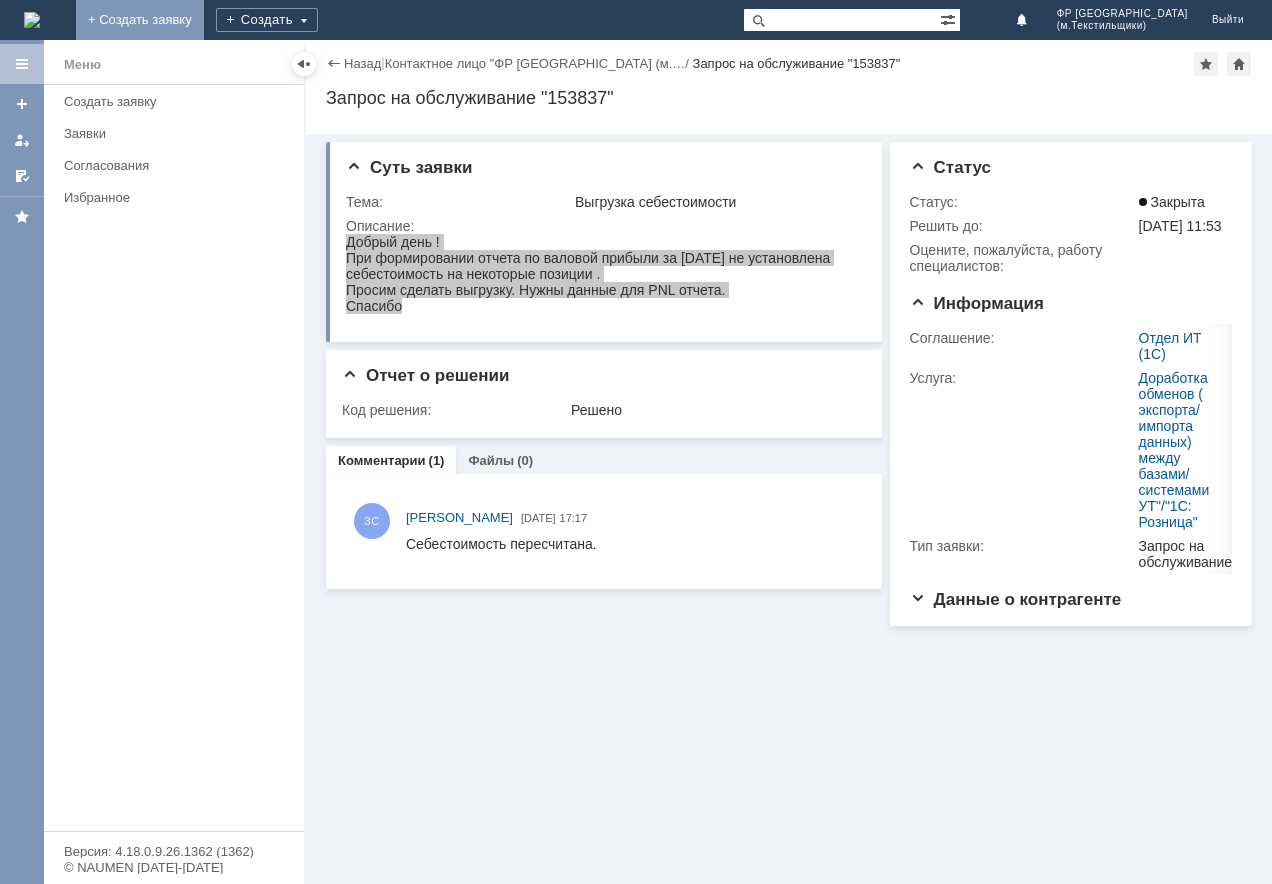 click on "+ Создать заявку" at bounding box center [140, 20] 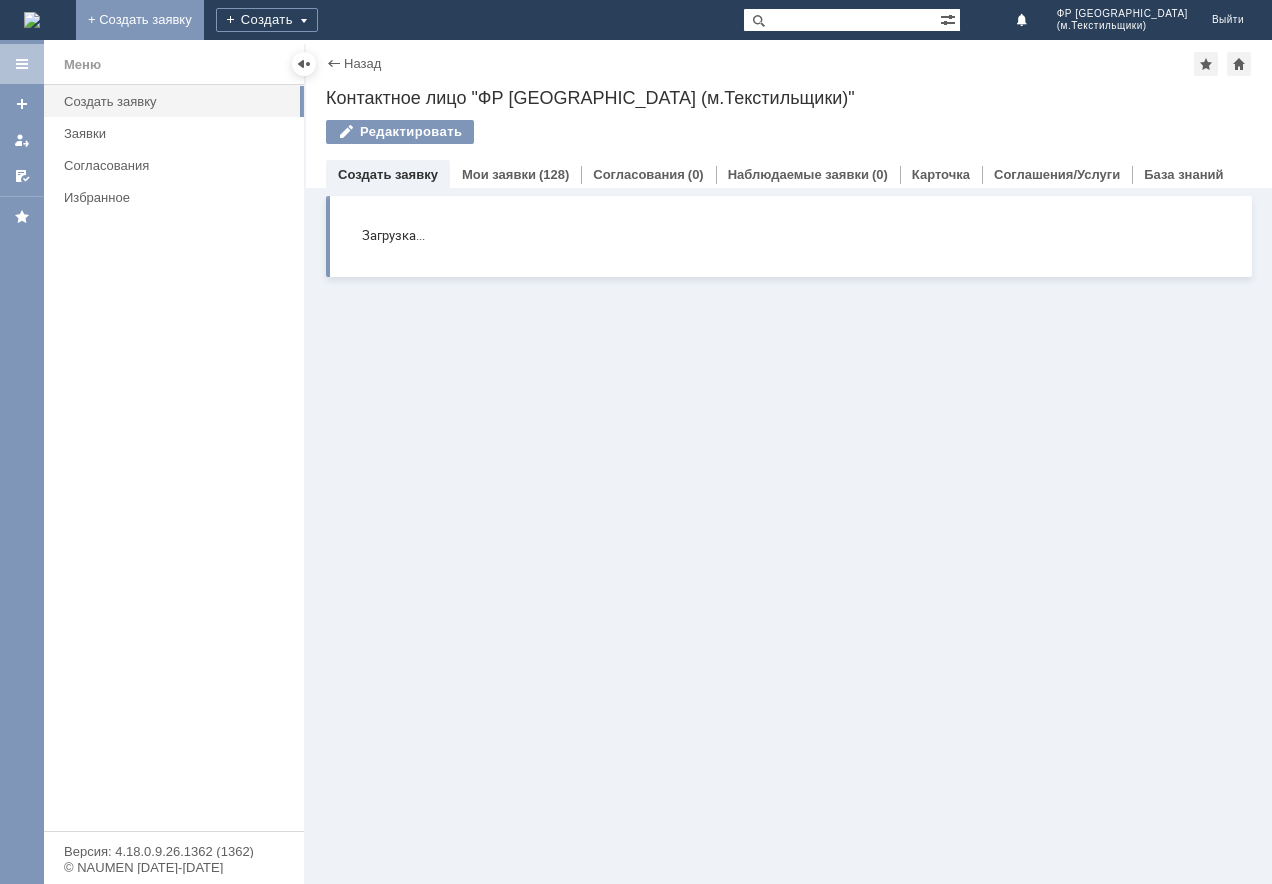 scroll, scrollTop: 0, scrollLeft: 0, axis: both 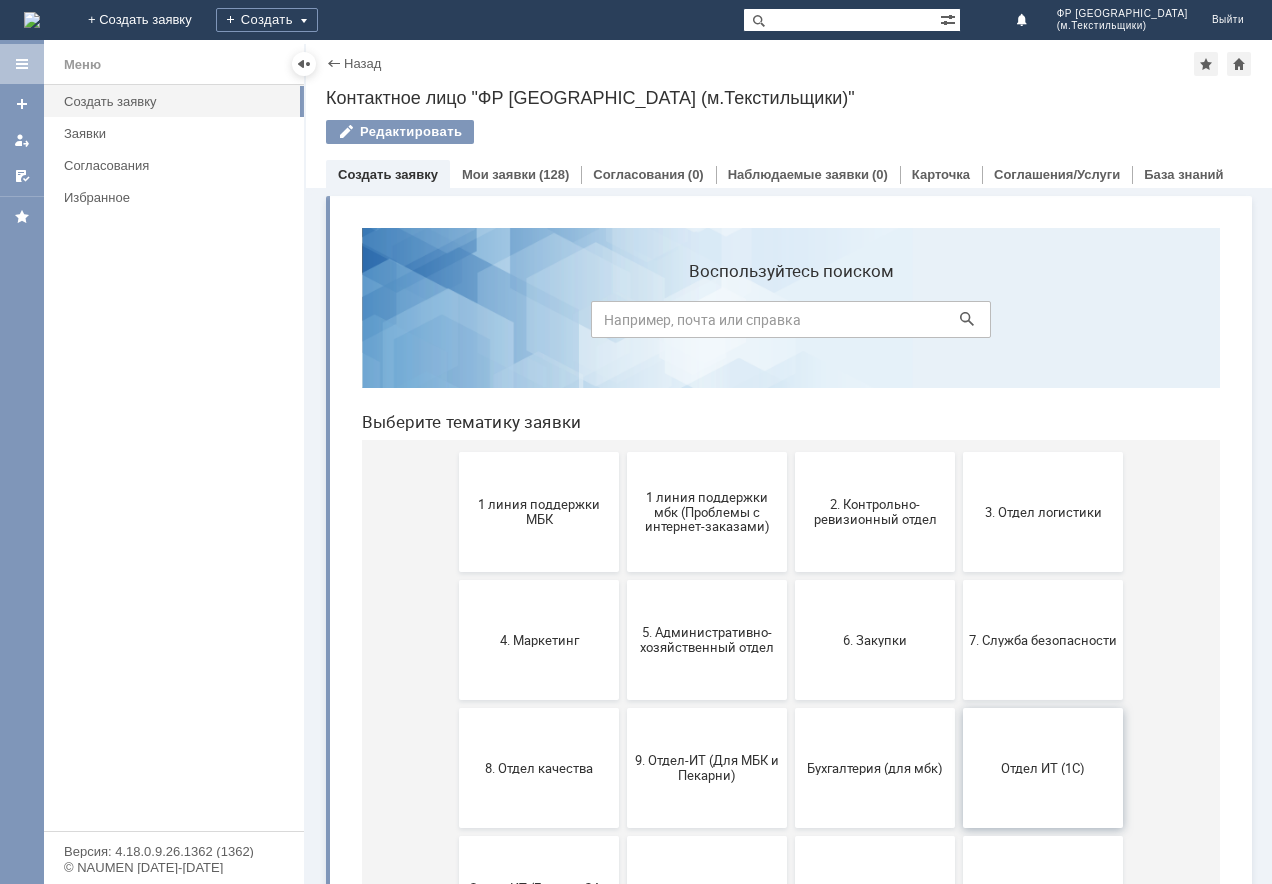 click on "Отдел ИТ (1С)" at bounding box center (1043, 767) 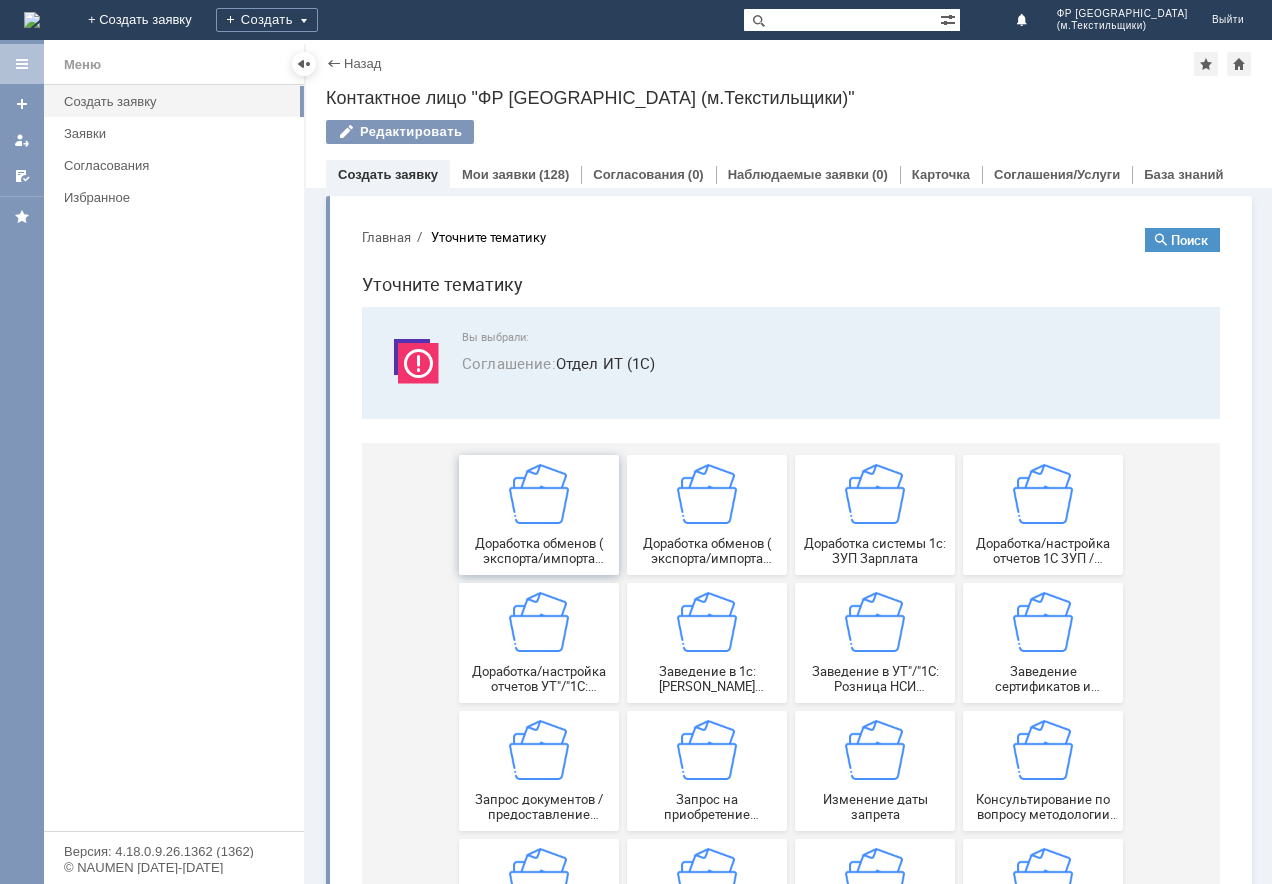 click at bounding box center [539, 494] 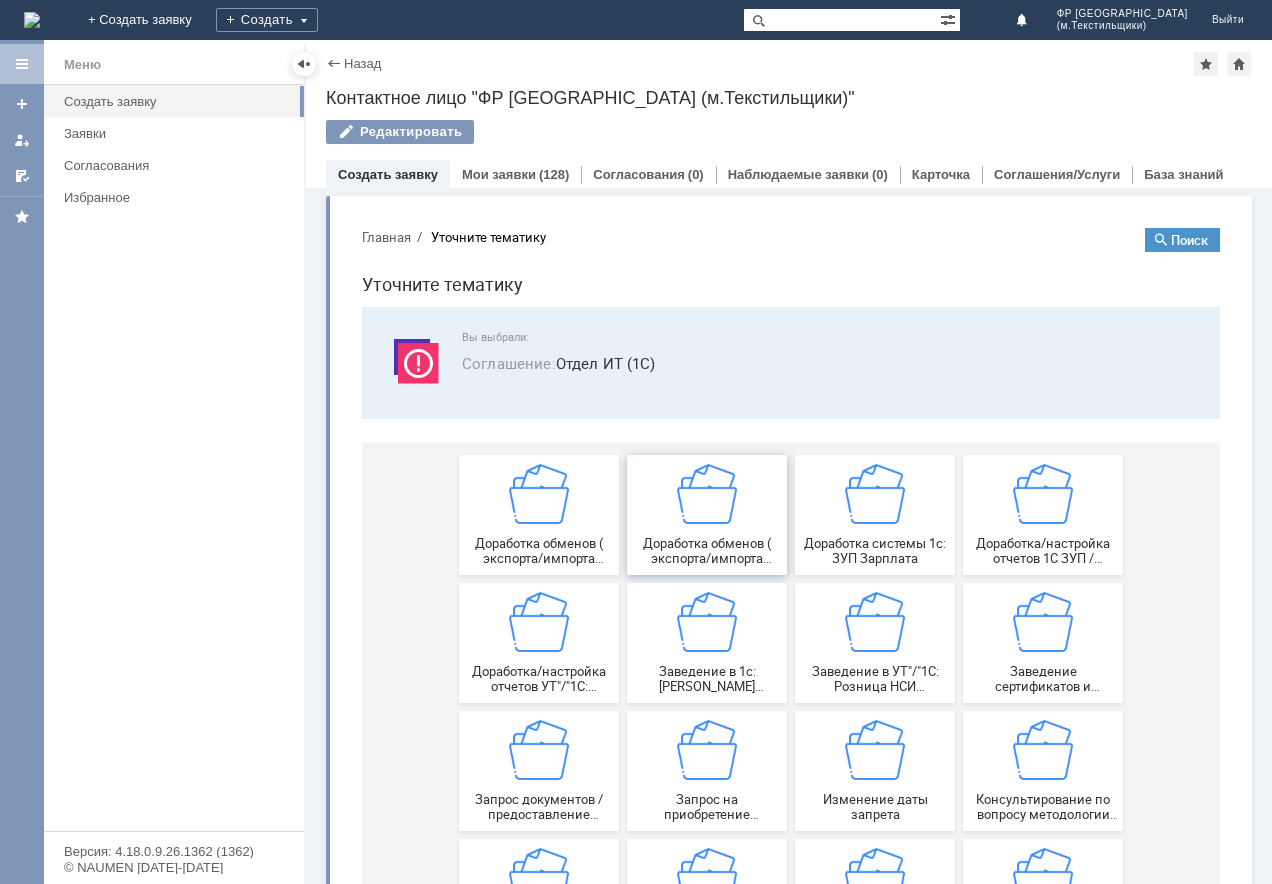 click at bounding box center (707, 494) 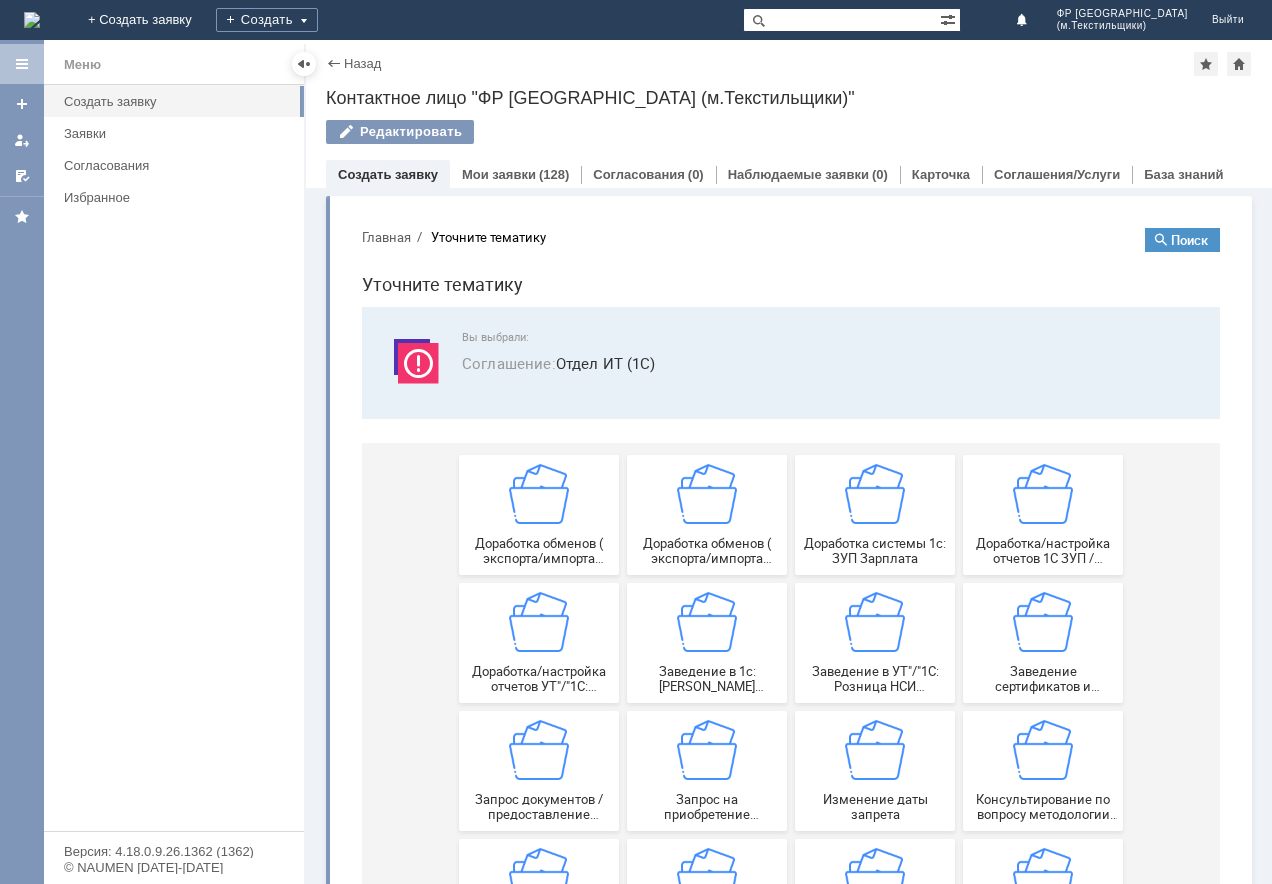 click on "Редактировать" at bounding box center [789, 141] 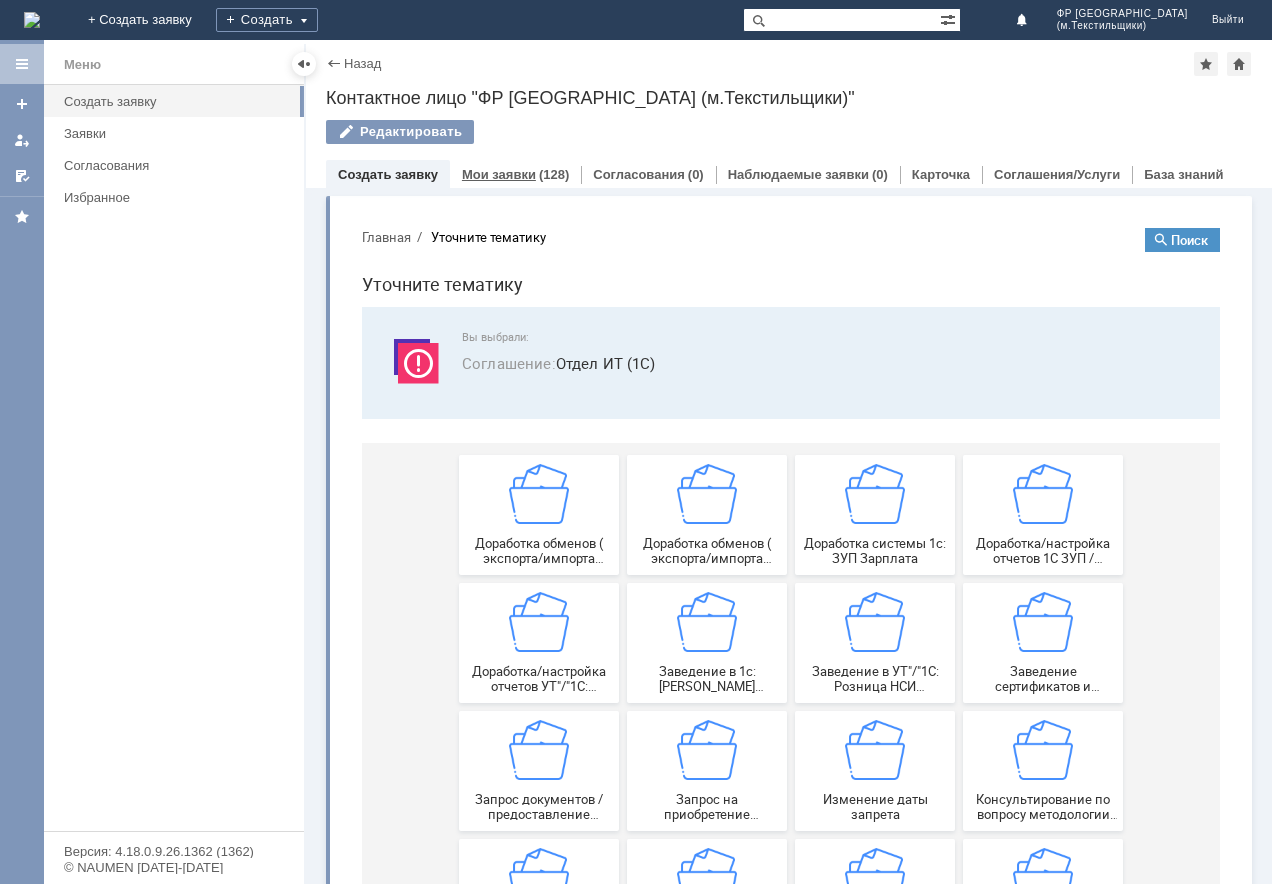 click on "Мои заявки" at bounding box center [499, 174] 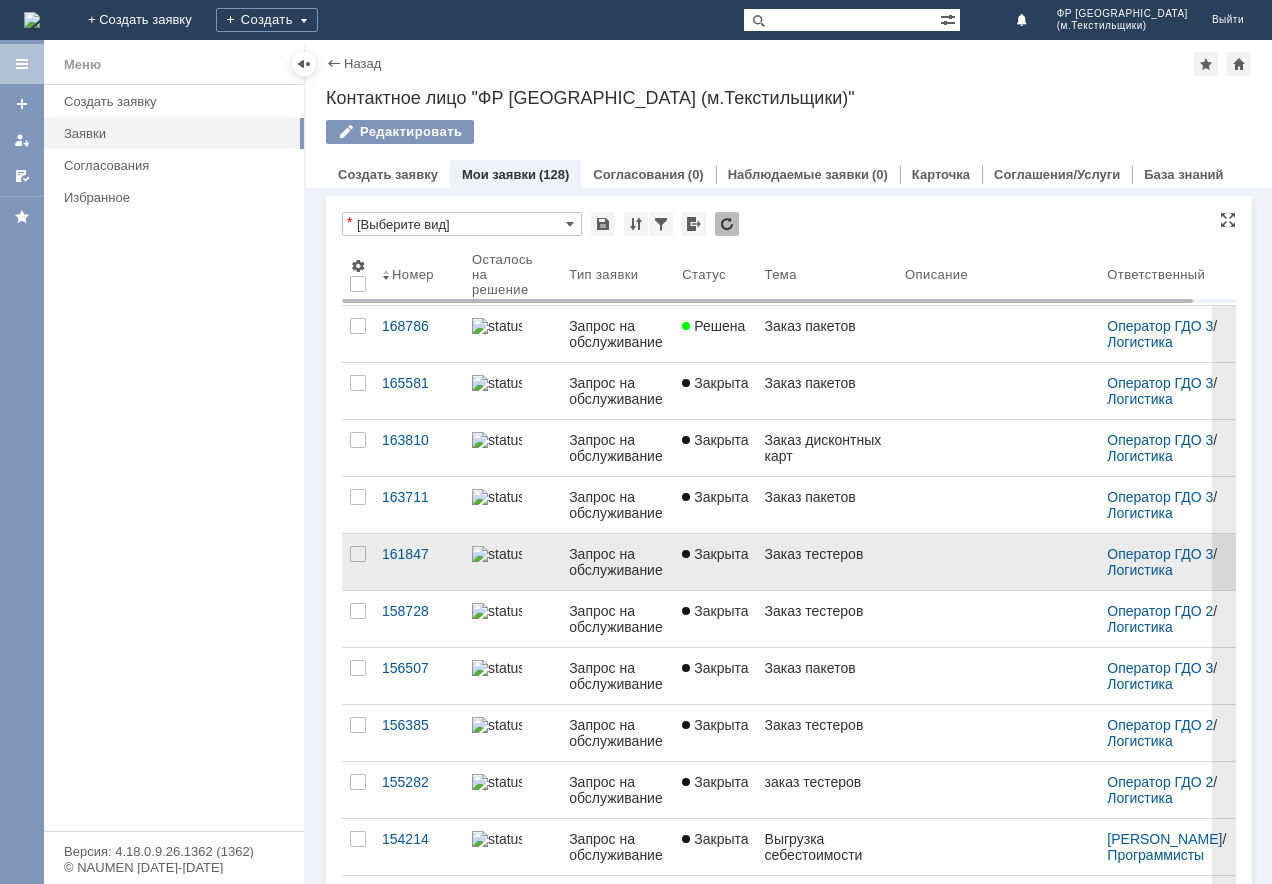 scroll, scrollTop: 0, scrollLeft: 0, axis: both 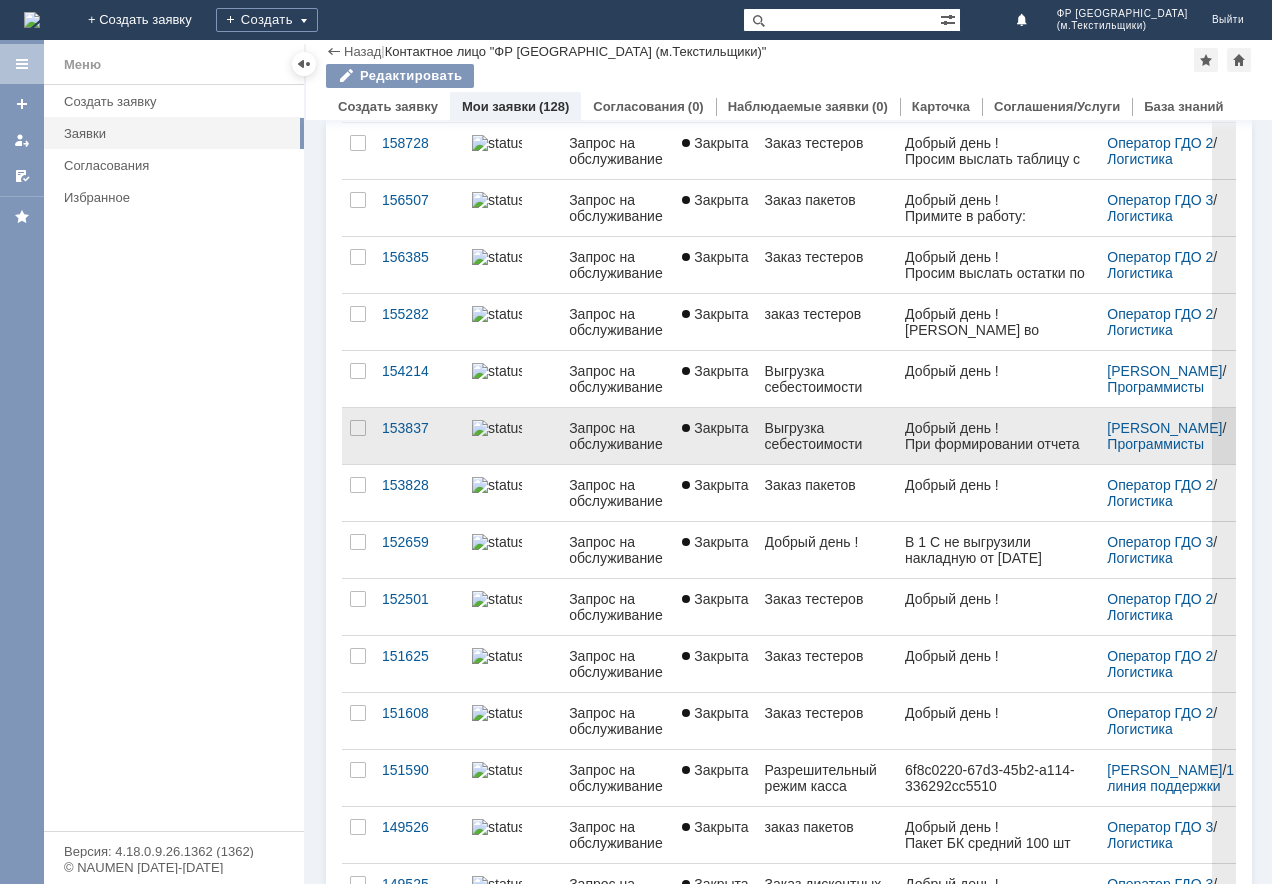 click on "Выгрузка себестоимости" at bounding box center [827, 436] 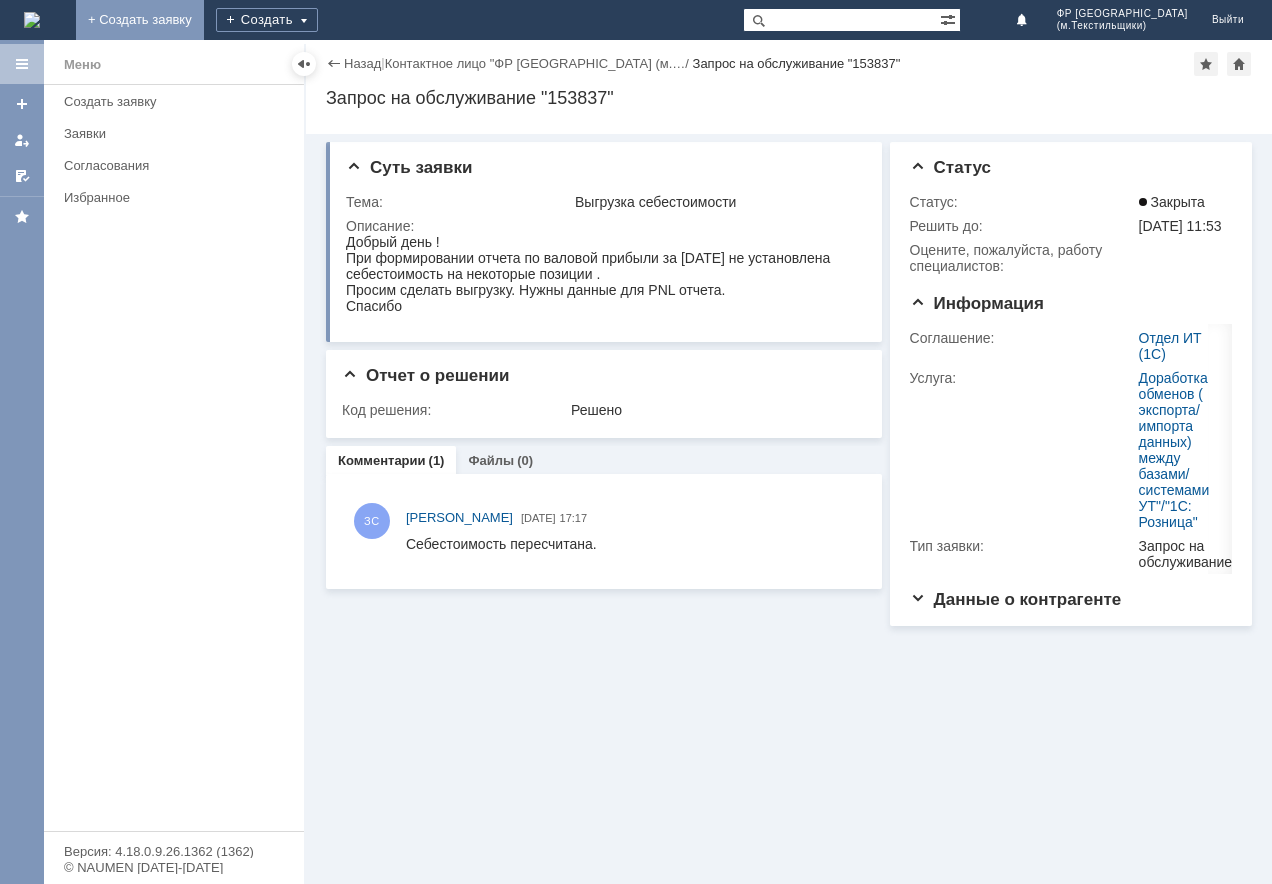 click on "+ Создать заявку" at bounding box center (140, 20) 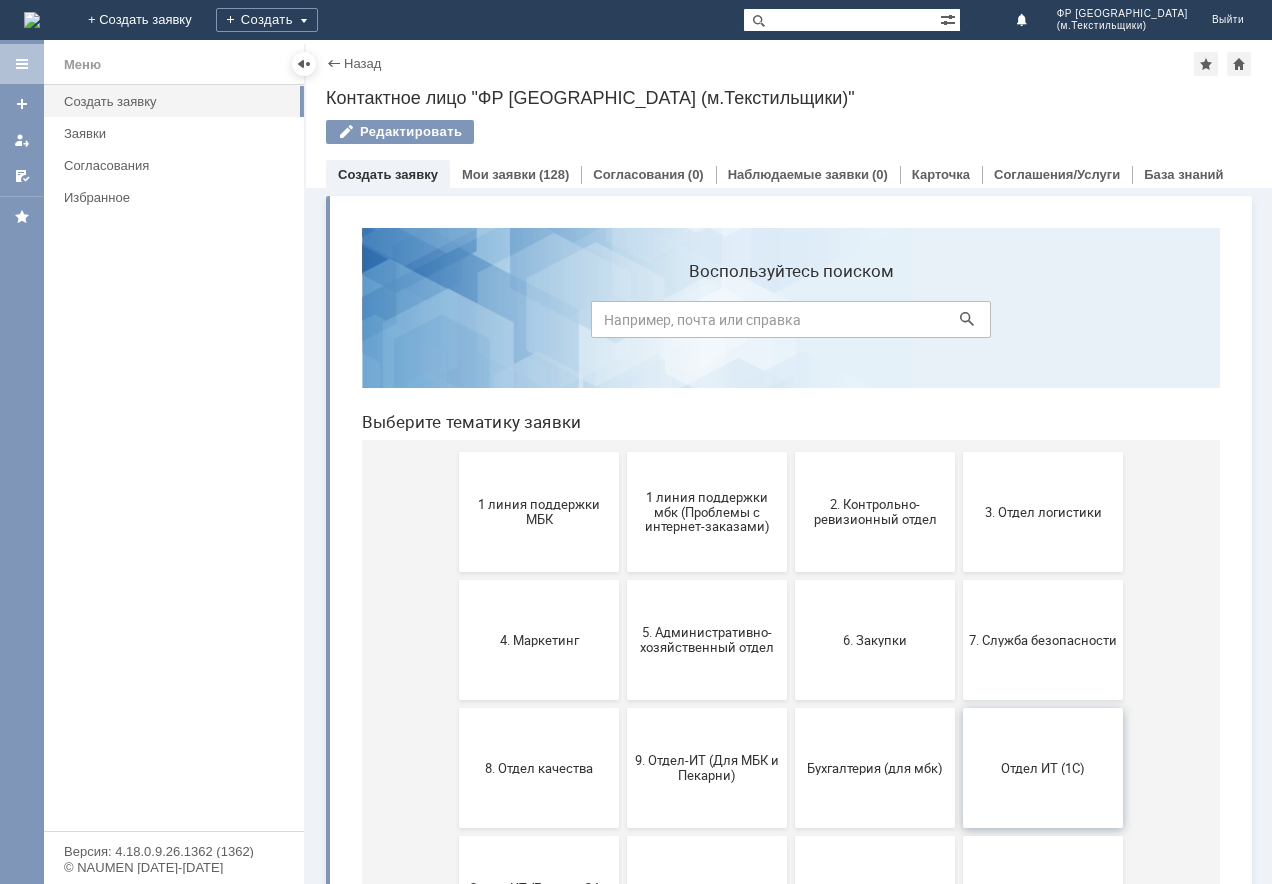 click on "Отдел ИТ (1С)" at bounding box center (1043, 767) 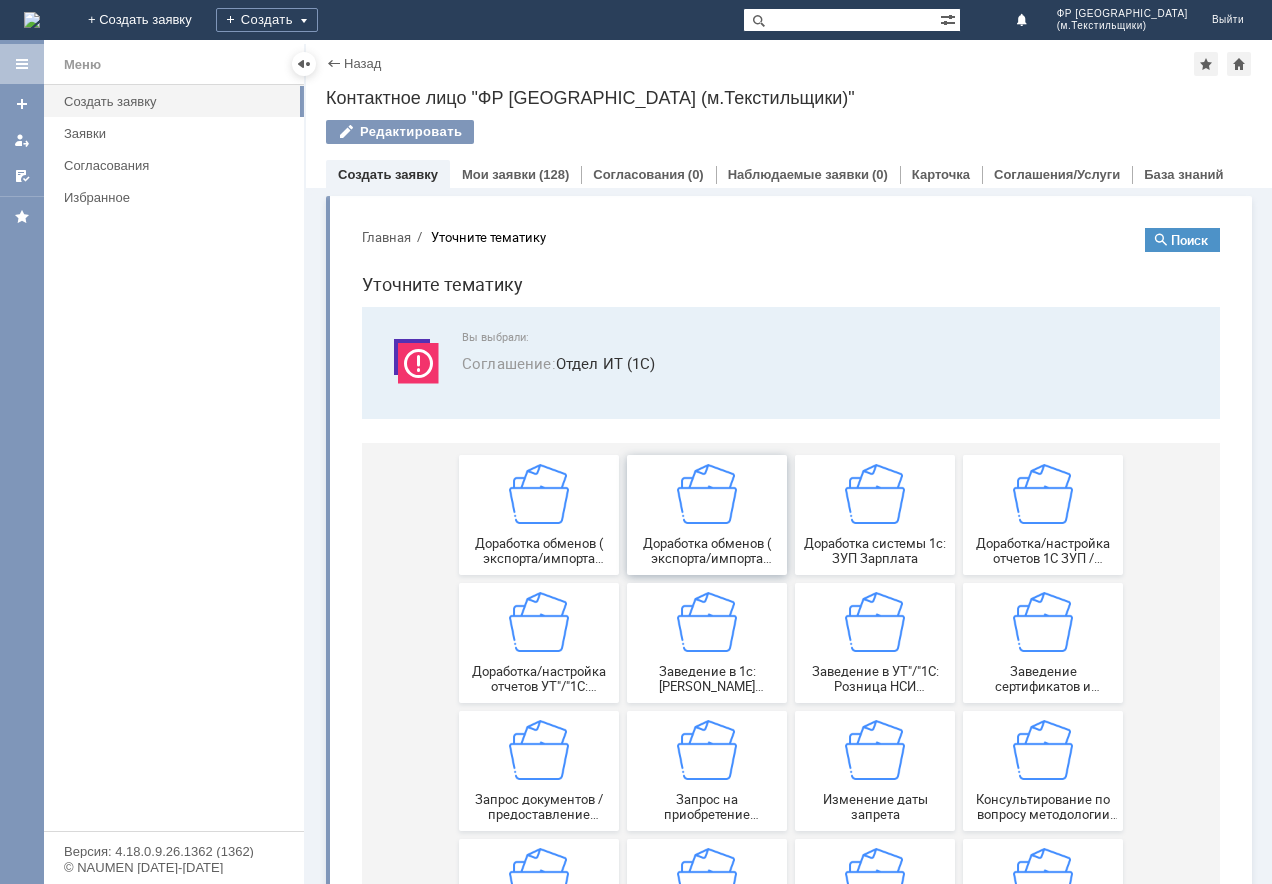 click on "Доработка обменов ( экспорта/импорта данных) между базами/системами УТ"/"1С: Розница"" at bounding box center [707, 515] 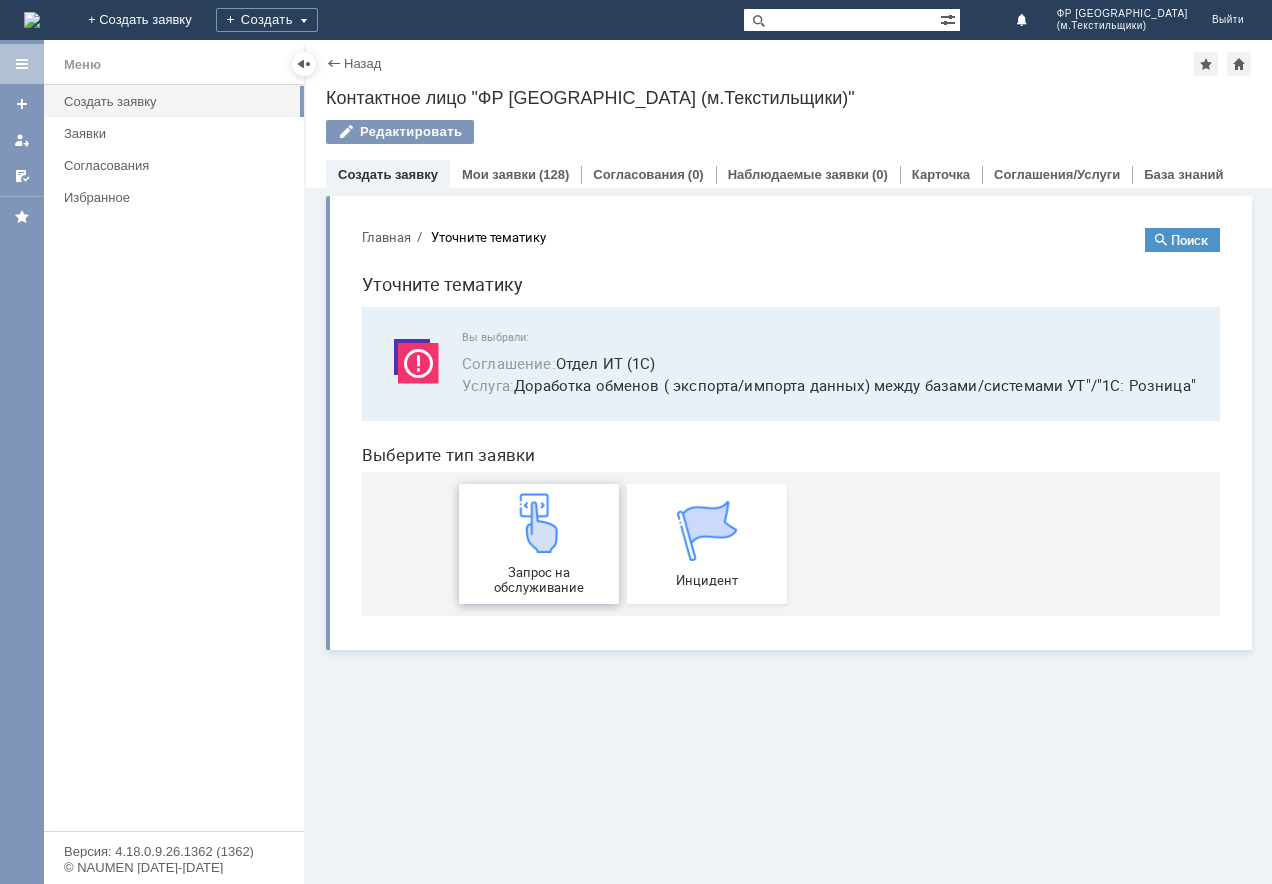 click on "Запрос на обслуживание" at bounding box center (539, 544) 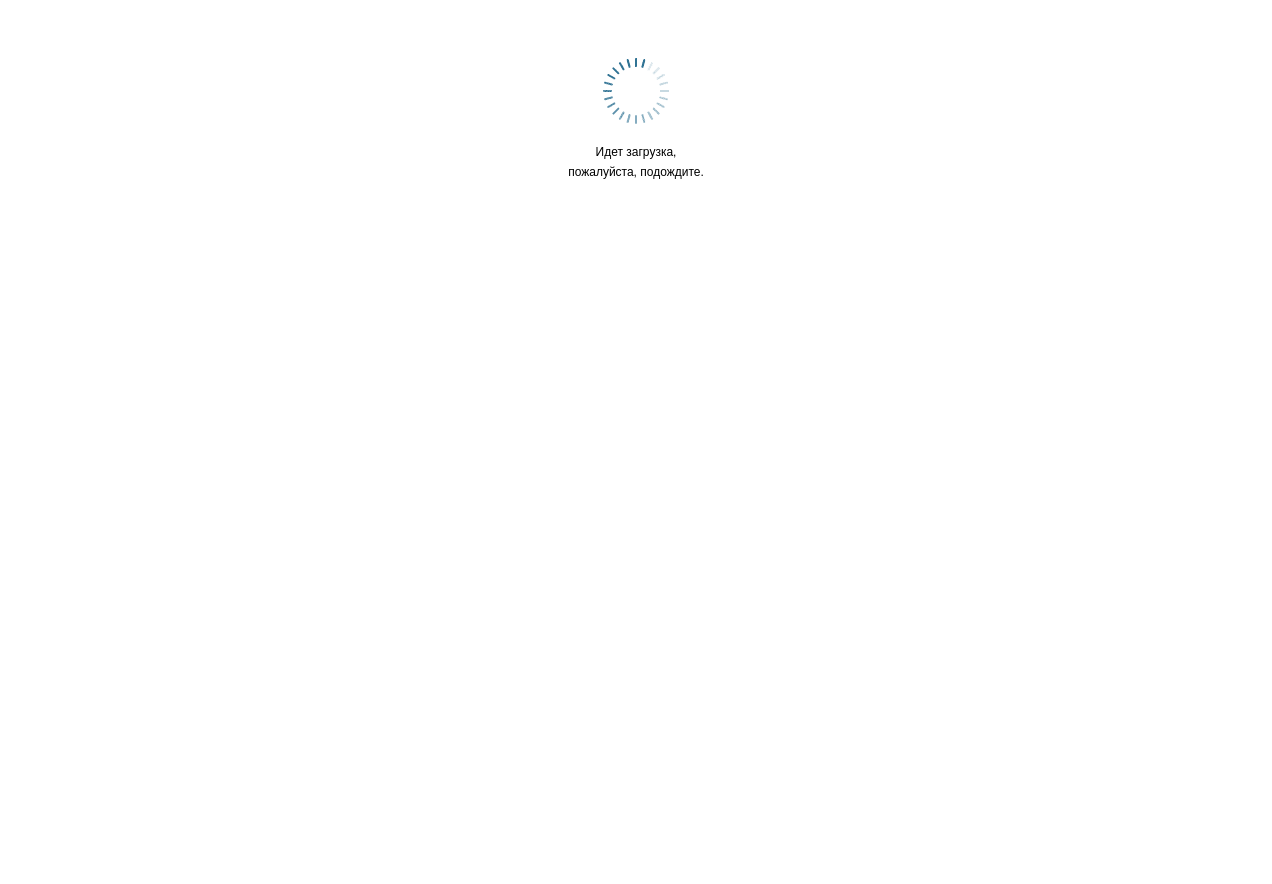 scroll, scrollTop: 0, scrollLeft: 0, axis: both 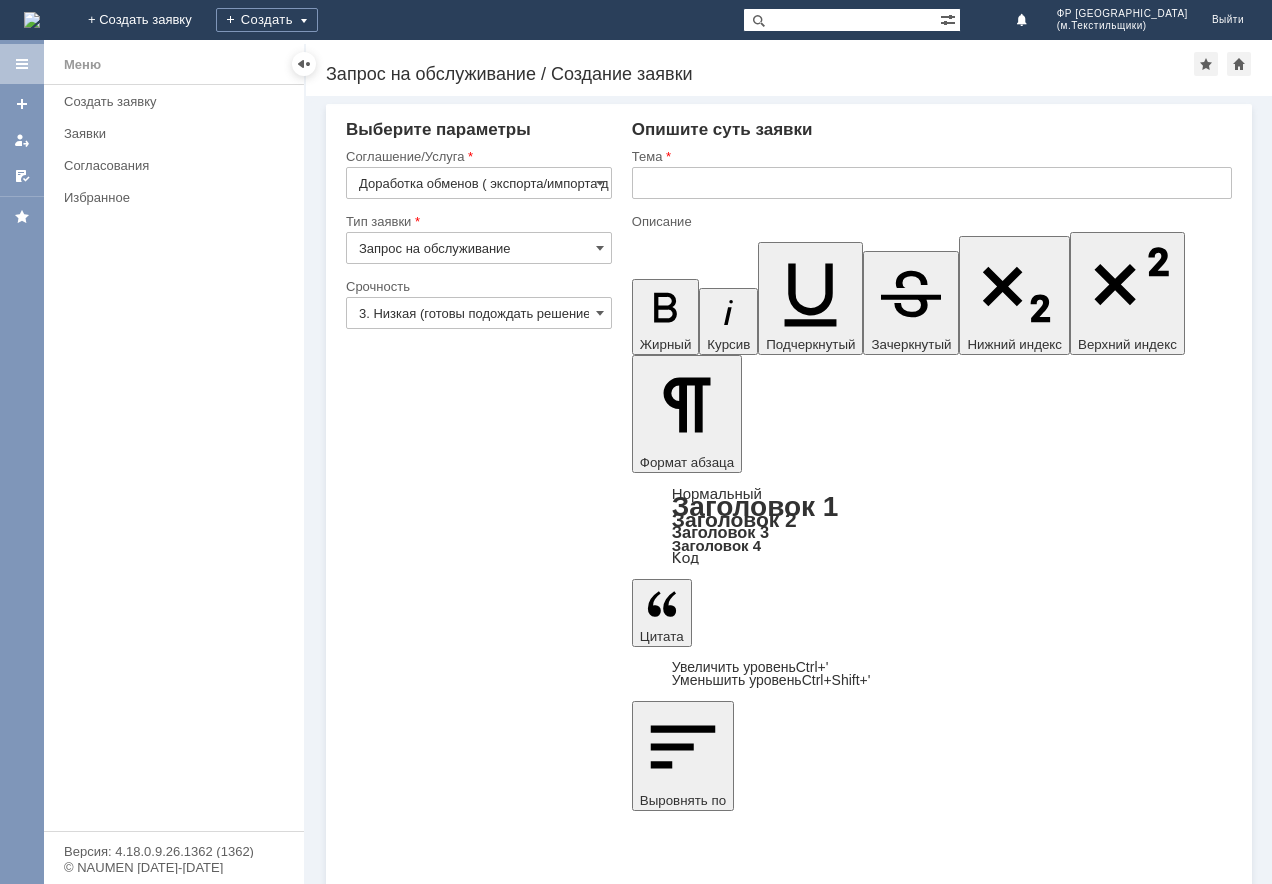 click on "При формировании отчета по валовой прибыли за [DATE] не установлена себестоимость на некоторые позиции ." at bounding box center [794, 4668] 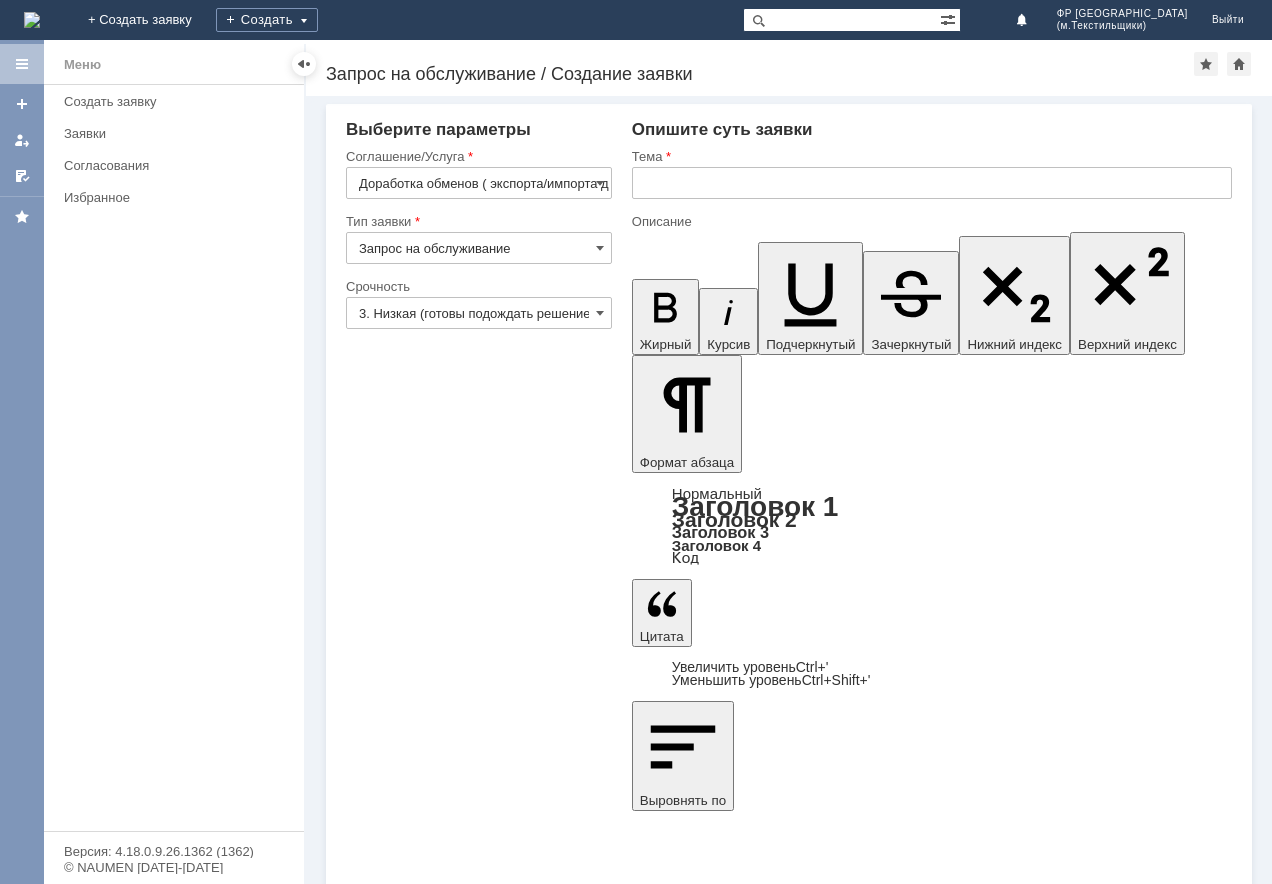 click on "При формировании отчета по валовой прибыли за [DATE] не установлена себестоимость на некоторые позиции ." at bounding box center [794, 4668] 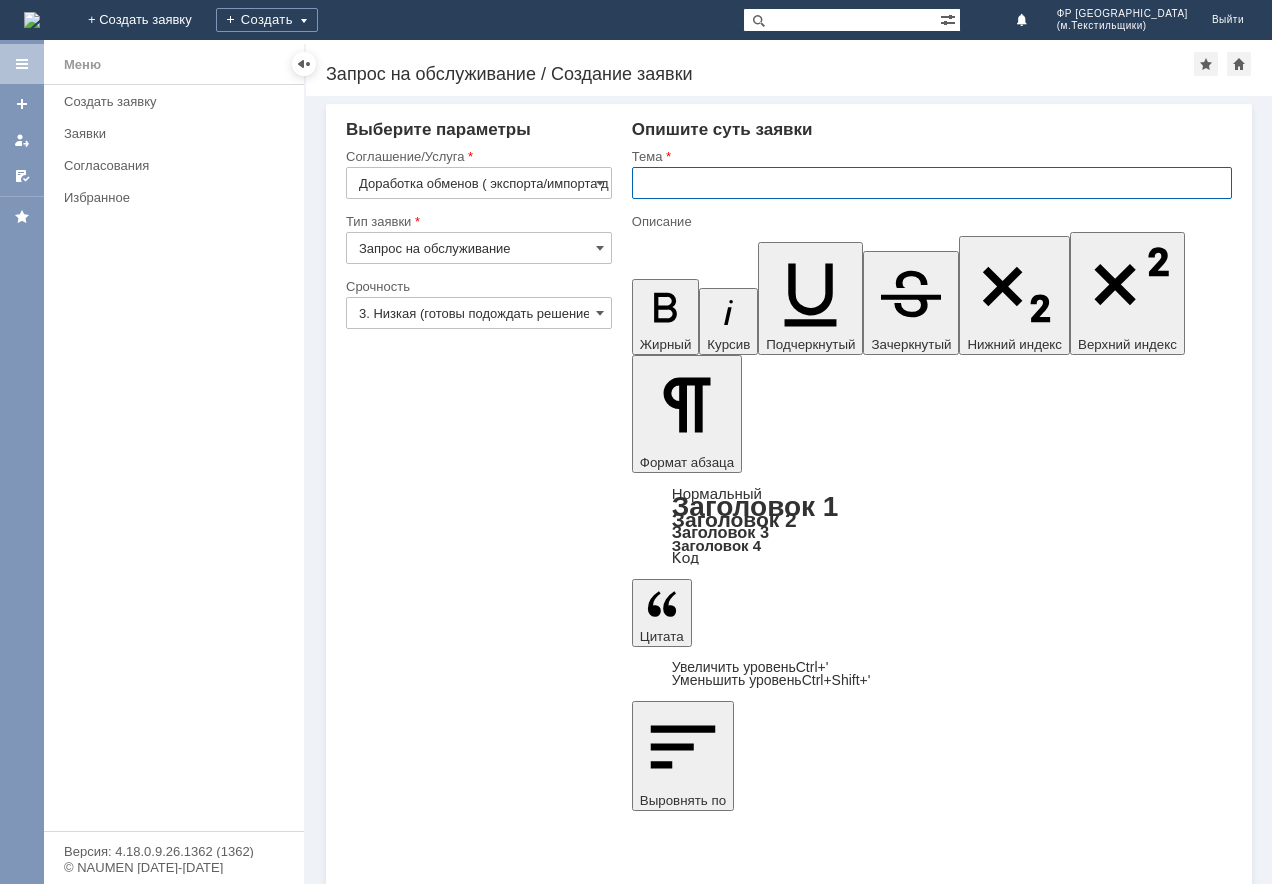 click at bounding box center [932, 183] 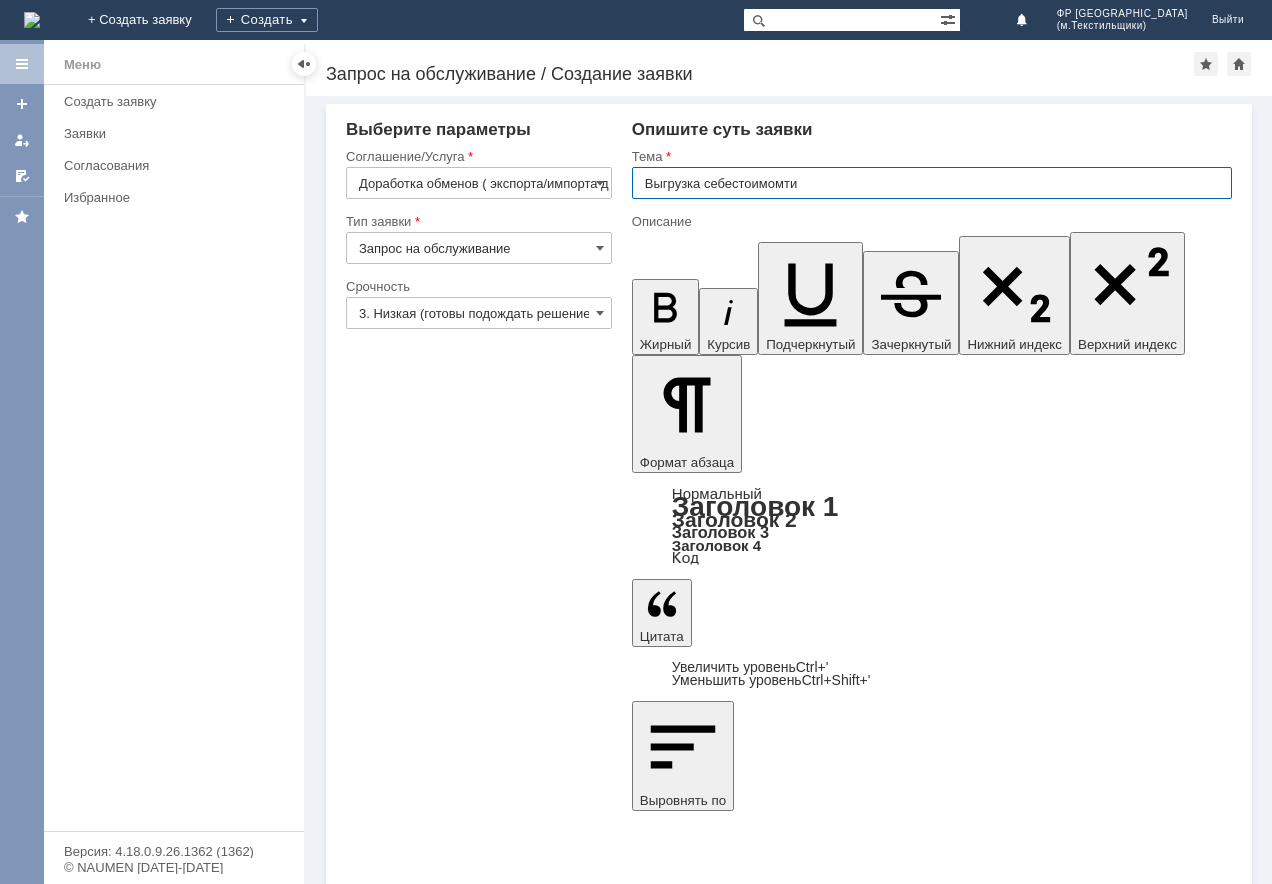 type on "Выгрузка себестоимомти" 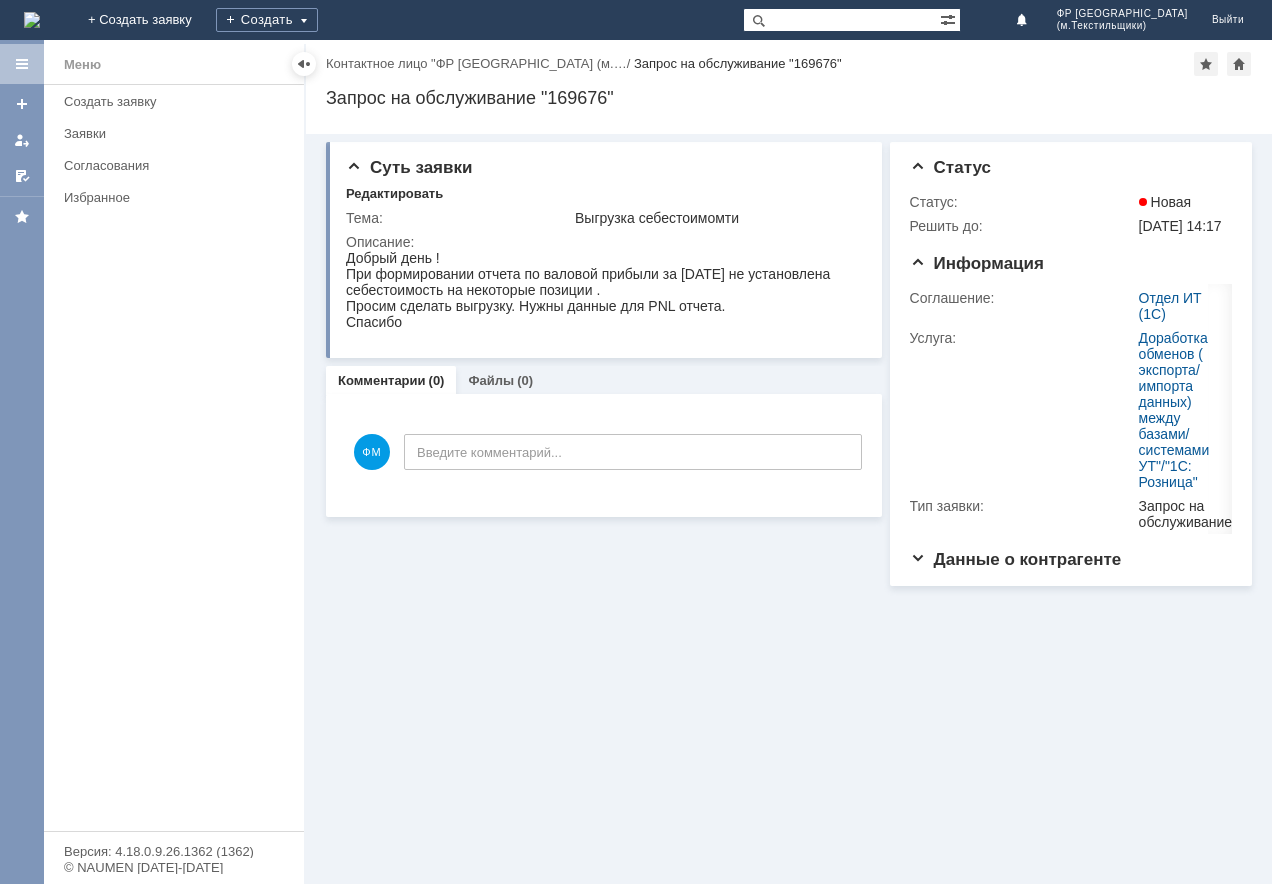 scroll, scrollTop: 0, scrollLeft: 0, axis: both 